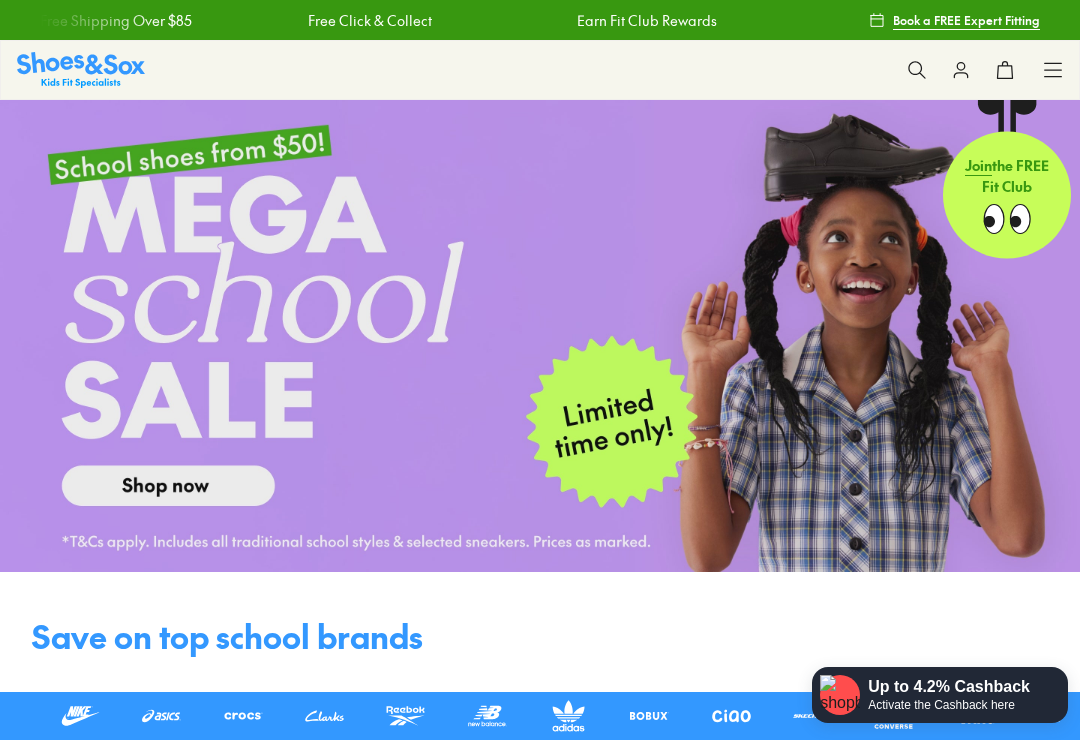 scroll, scrollTop: 0, scrollLeft: 0, axis: both 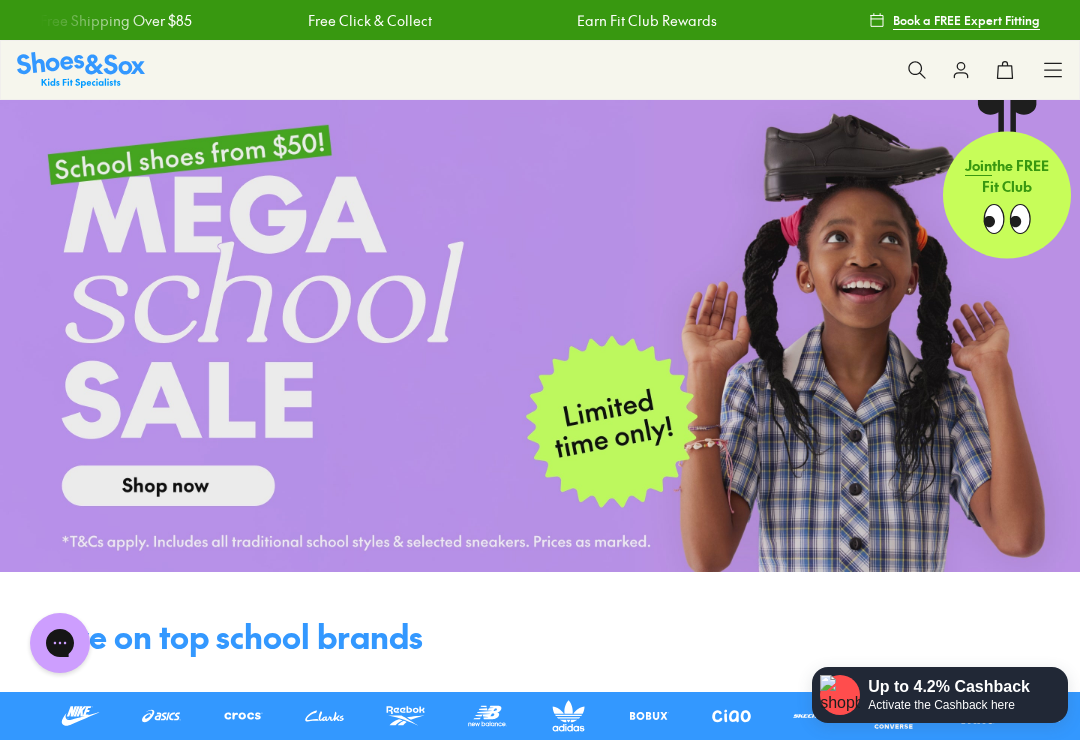 click 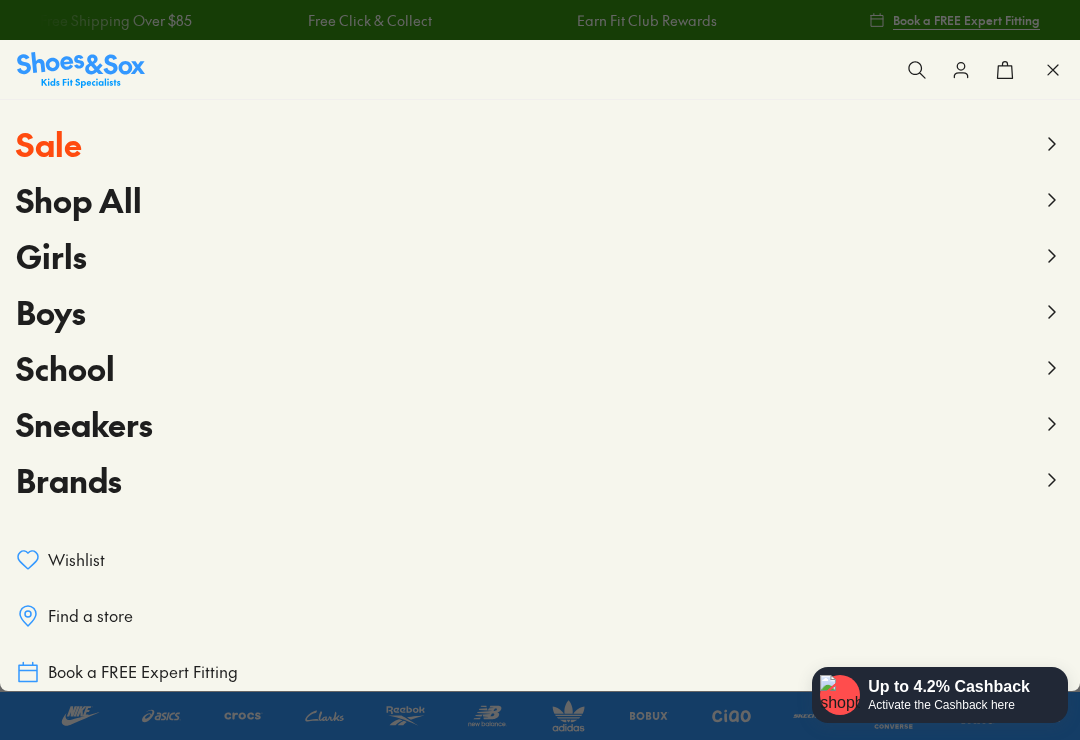 click 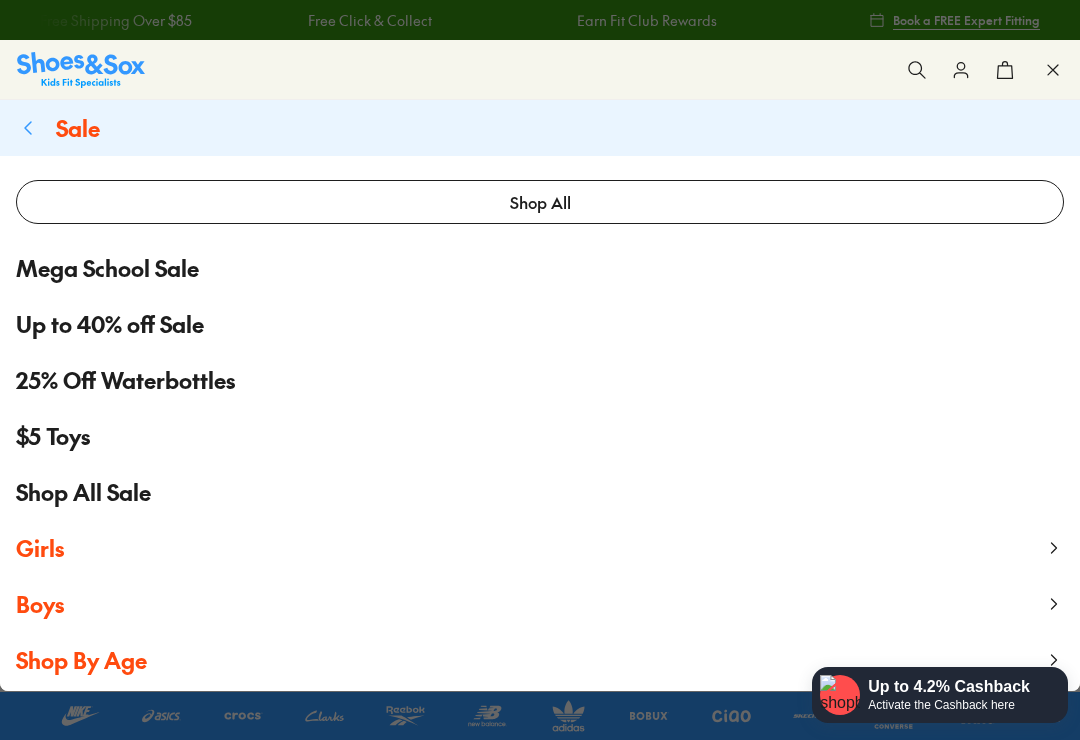 click on "Boys" at bounding box center [40, 604] 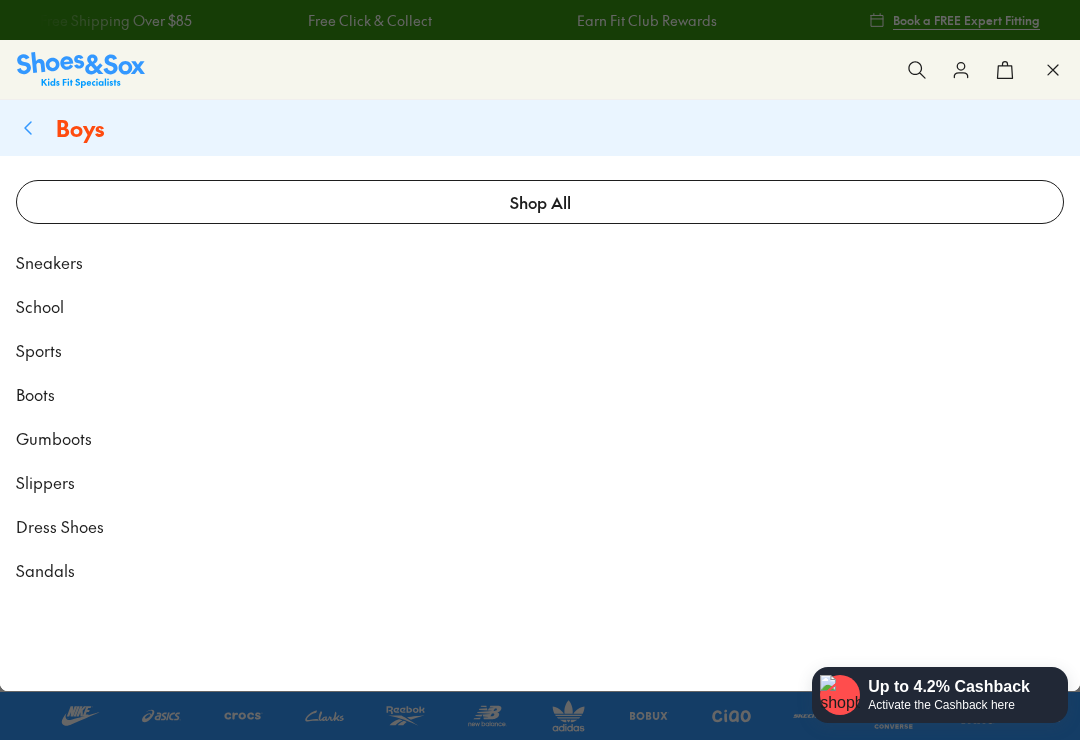 click on "Shop All" at bounding box center (540, 202) 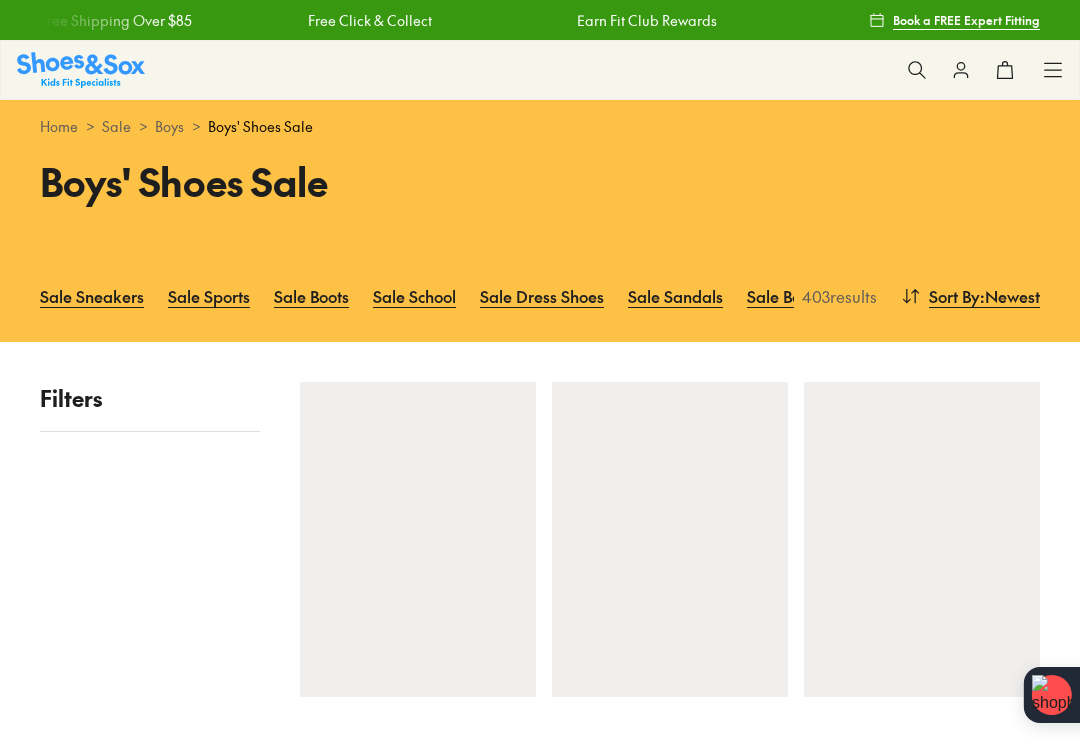 scroll, scrollTop: 0, scrollLeft: 0, axis: both 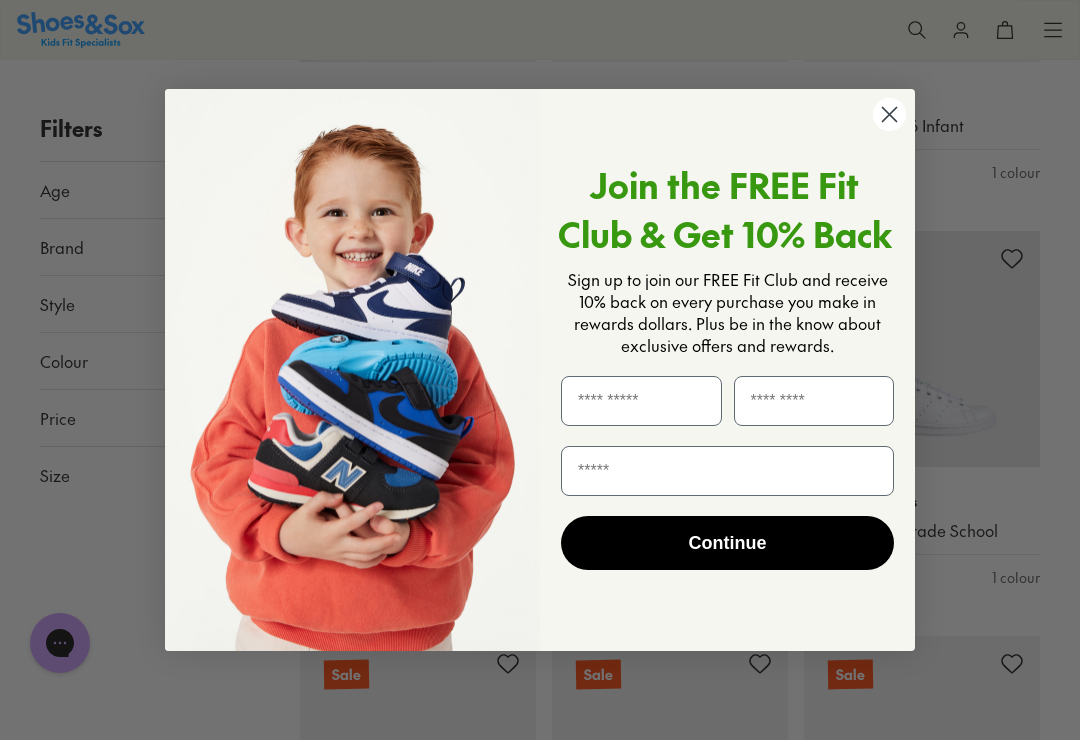 click 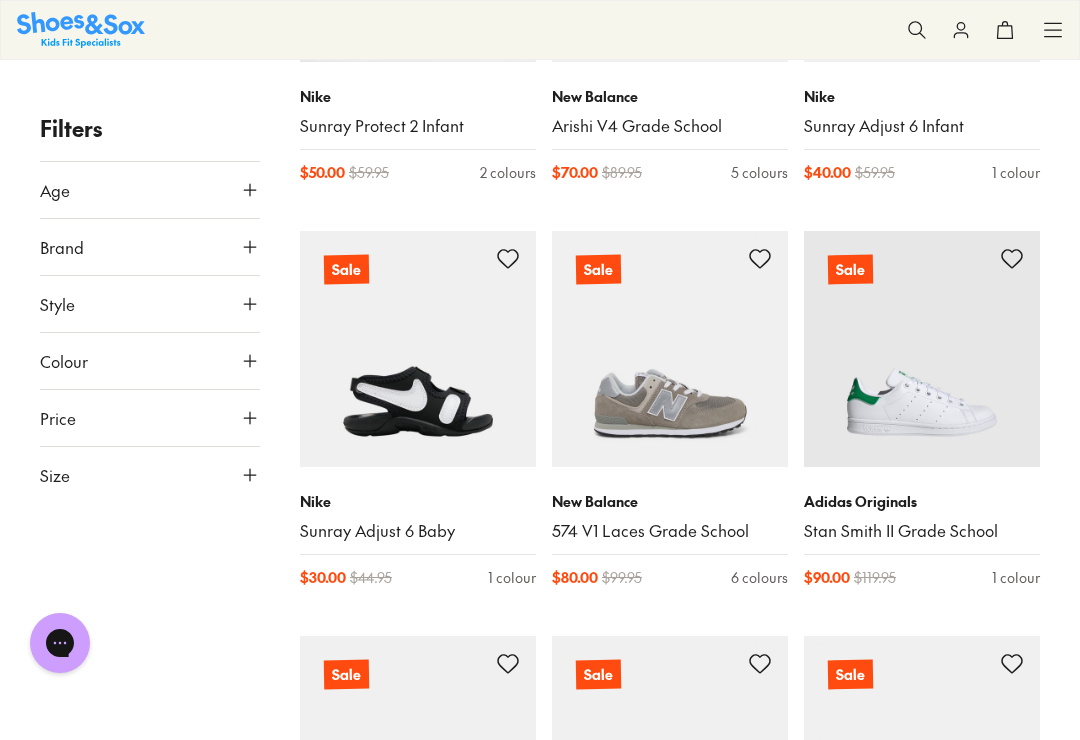 click on "Close dialog Join the FREE Fit Club & Get 10% Back Sign up to join our FREE Fit Club and receive 10% back on every purchase you make in rewards dollars. Plus be in the know about exclusive offers and rewards. Continue ******" at bounding box center (540, 370) 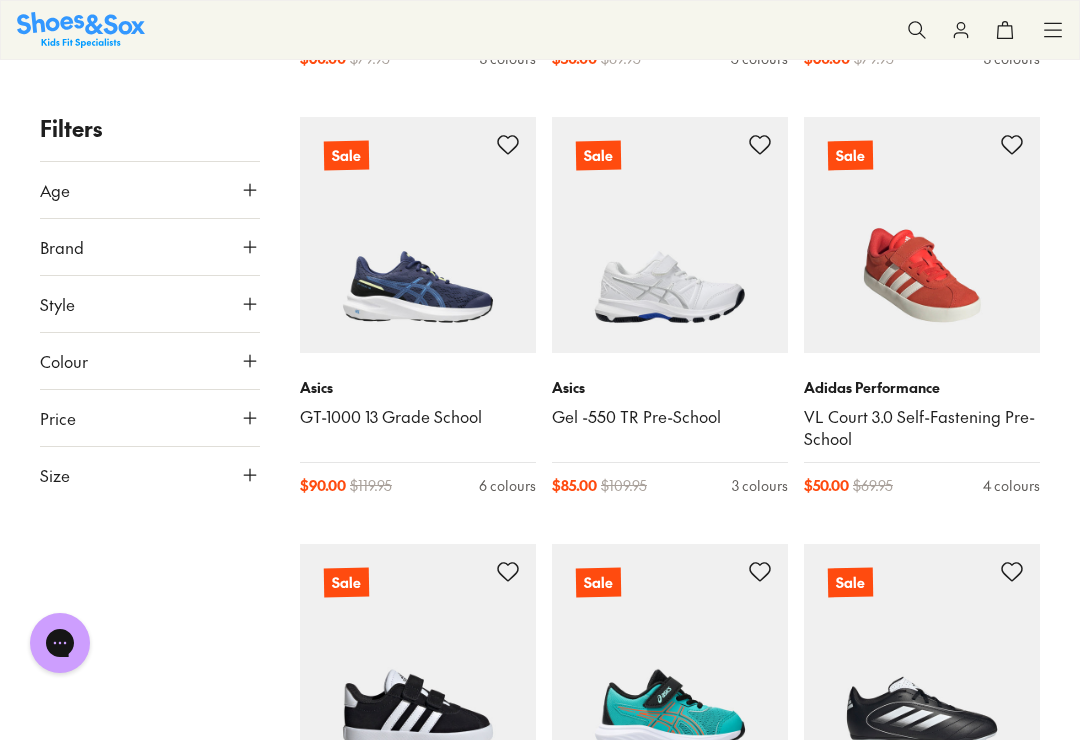 scroll, scrollTop: 16586, scrollLeft: 0, axis: vertical 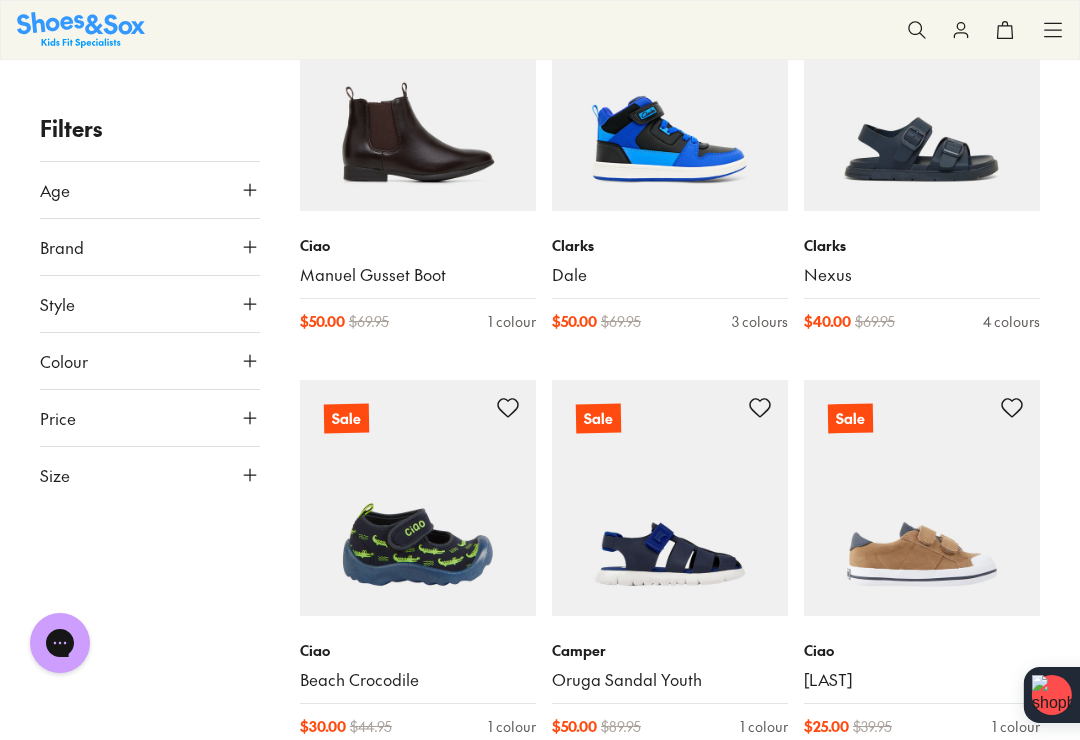 click 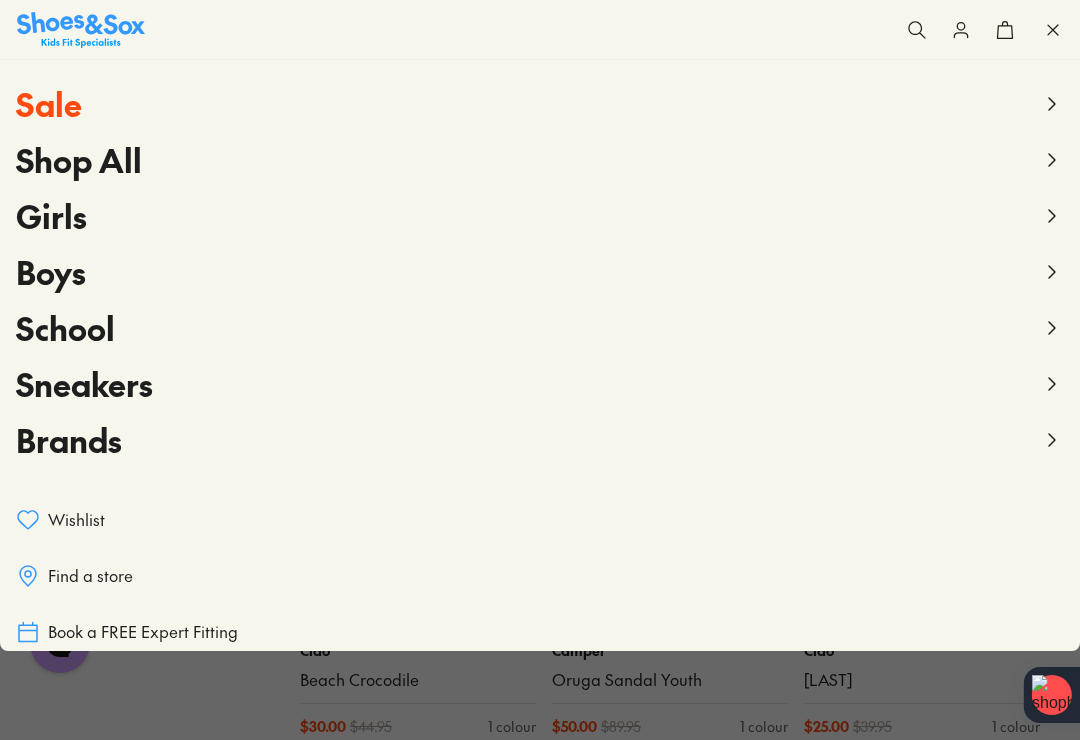 click 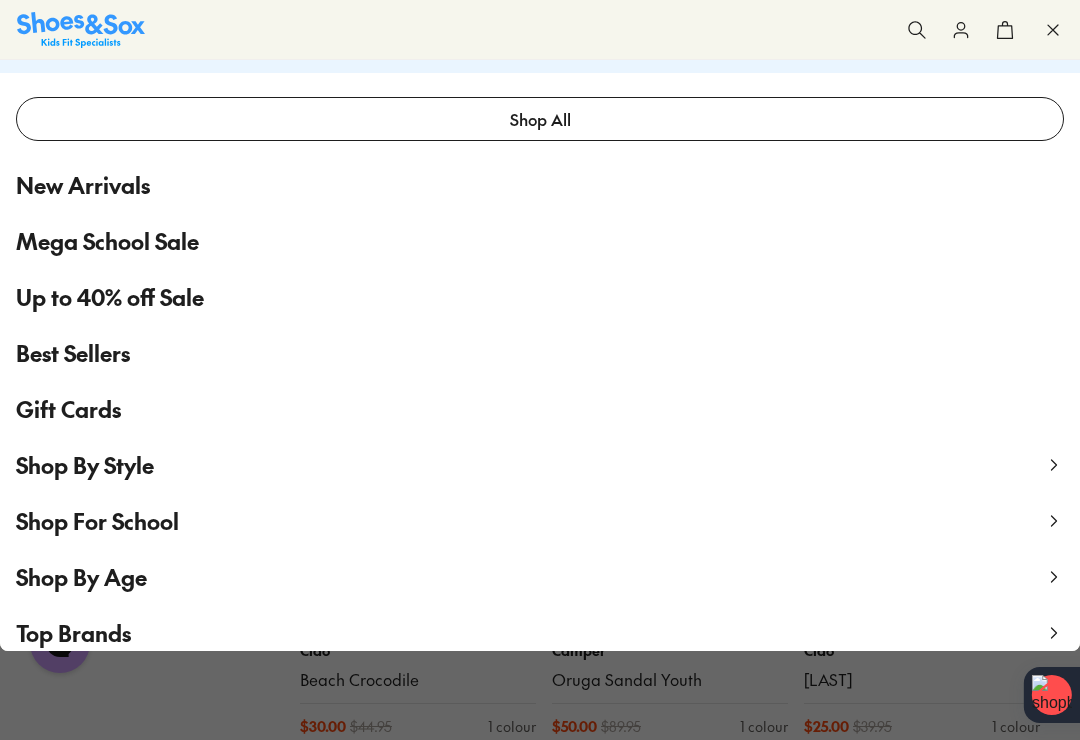 scroll, scrollTop: 49, scrollLeft: 0, axis: vertical 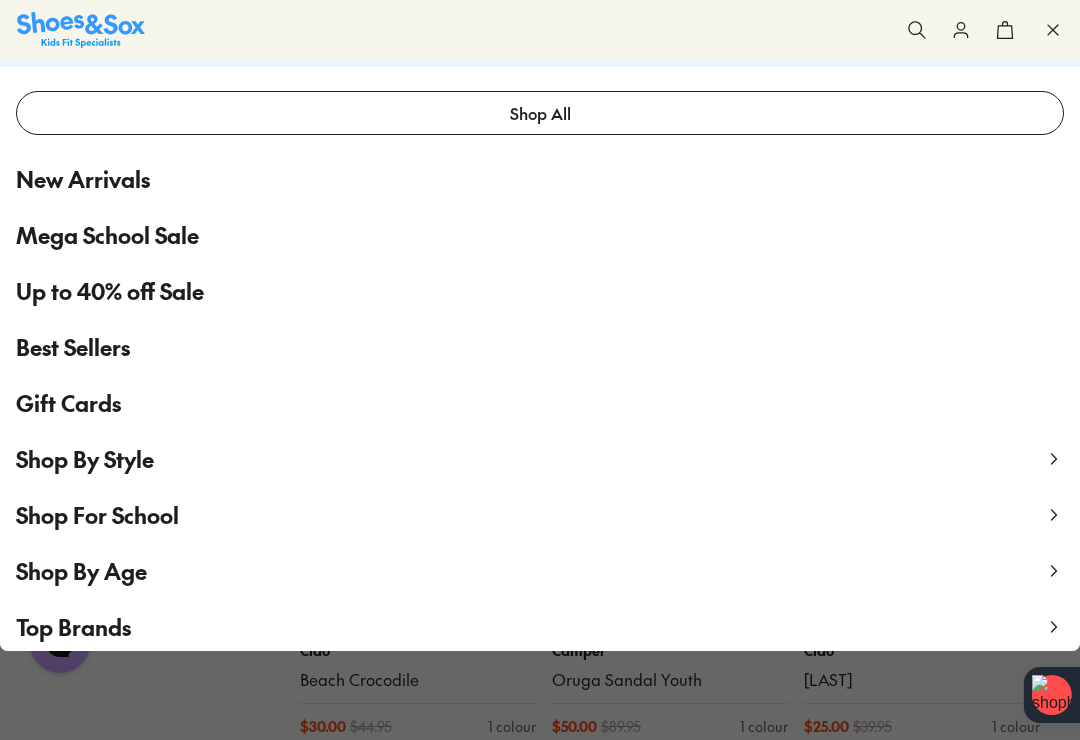 click on "Shop All" at bounding box center [540, 113] 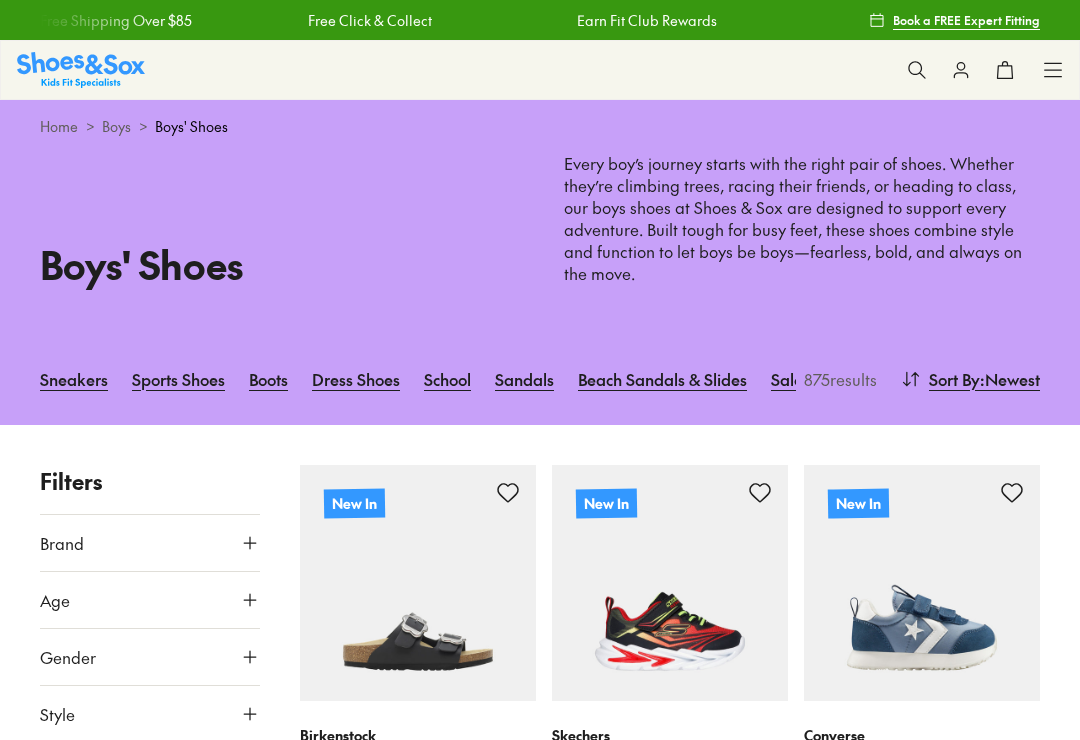 scroll, scrollTop: 0, scrollLeft: 0, axis: both 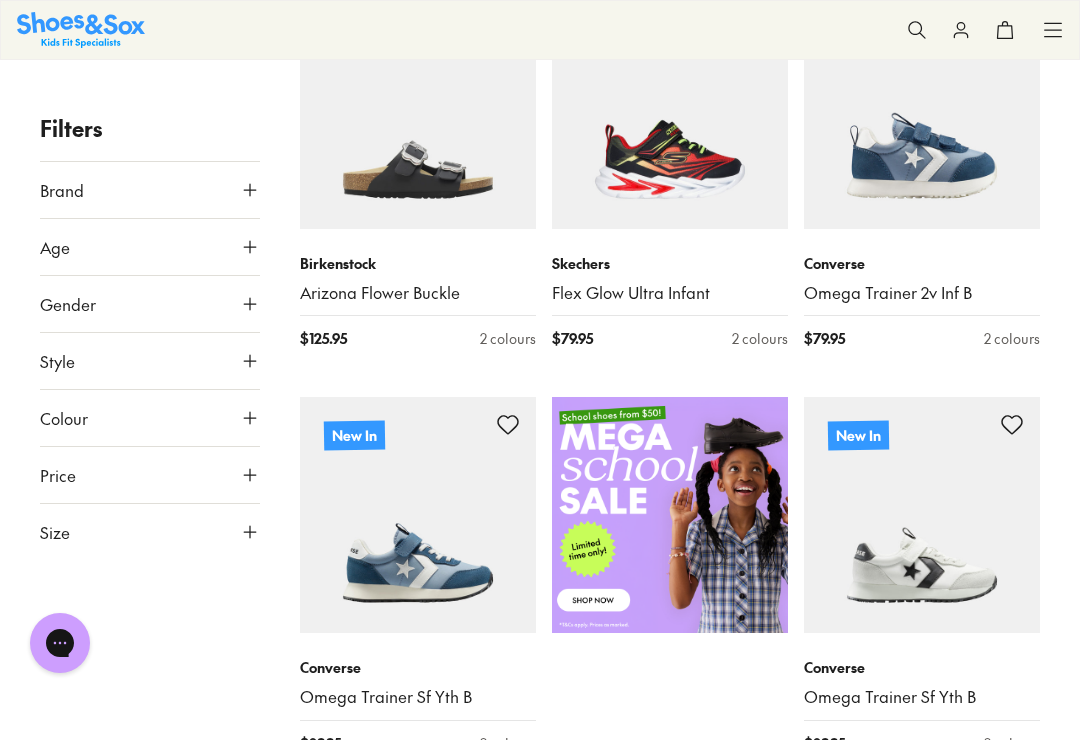 click 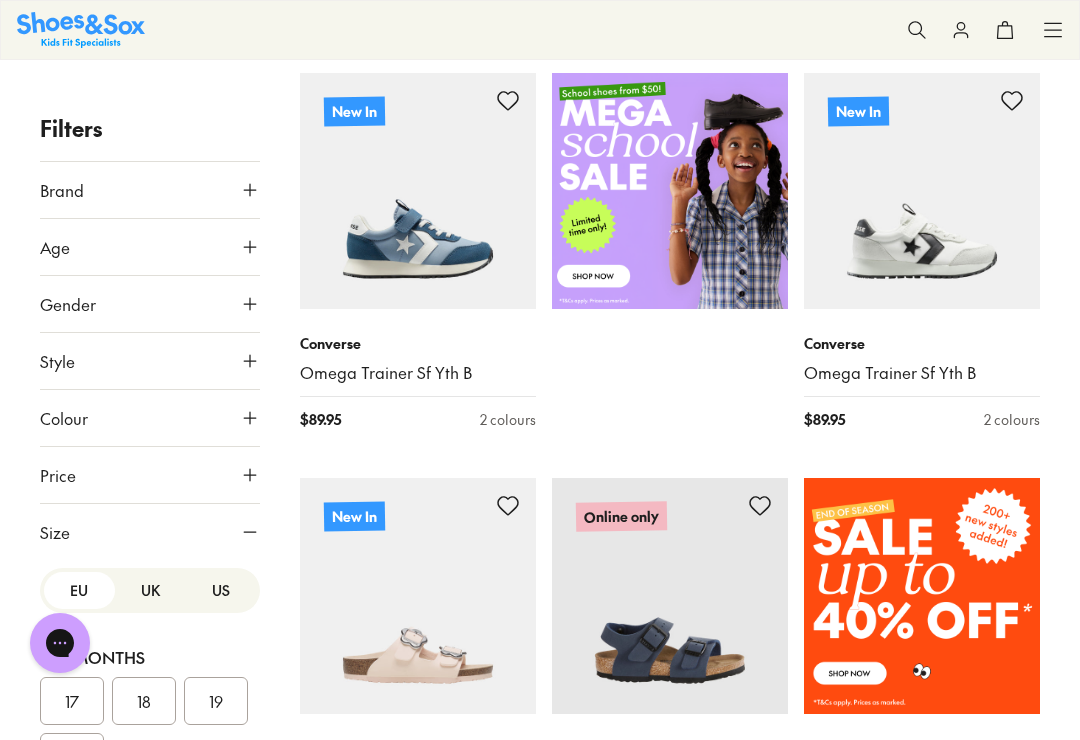 scroll, scrollTop: 797, scrollLeft: 0, axis: vertical 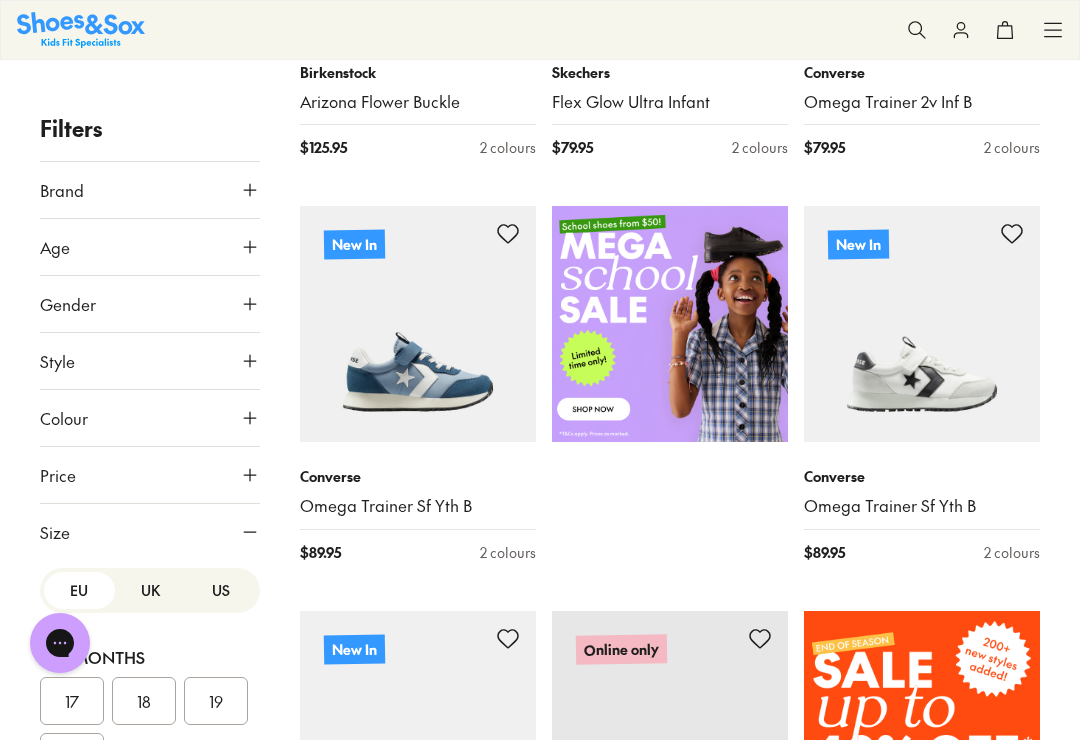 click on "US" at bounding box center [220, 590] 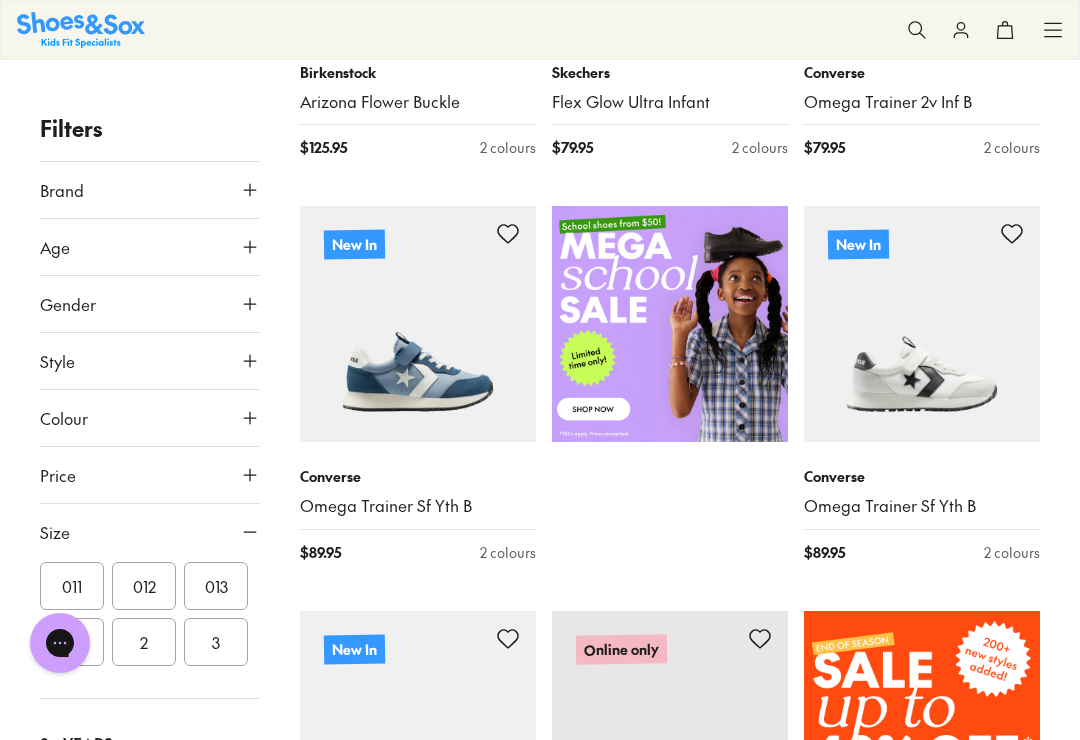 scroll, scrollTop: 518, scrollLeft: 0, axis: vertical 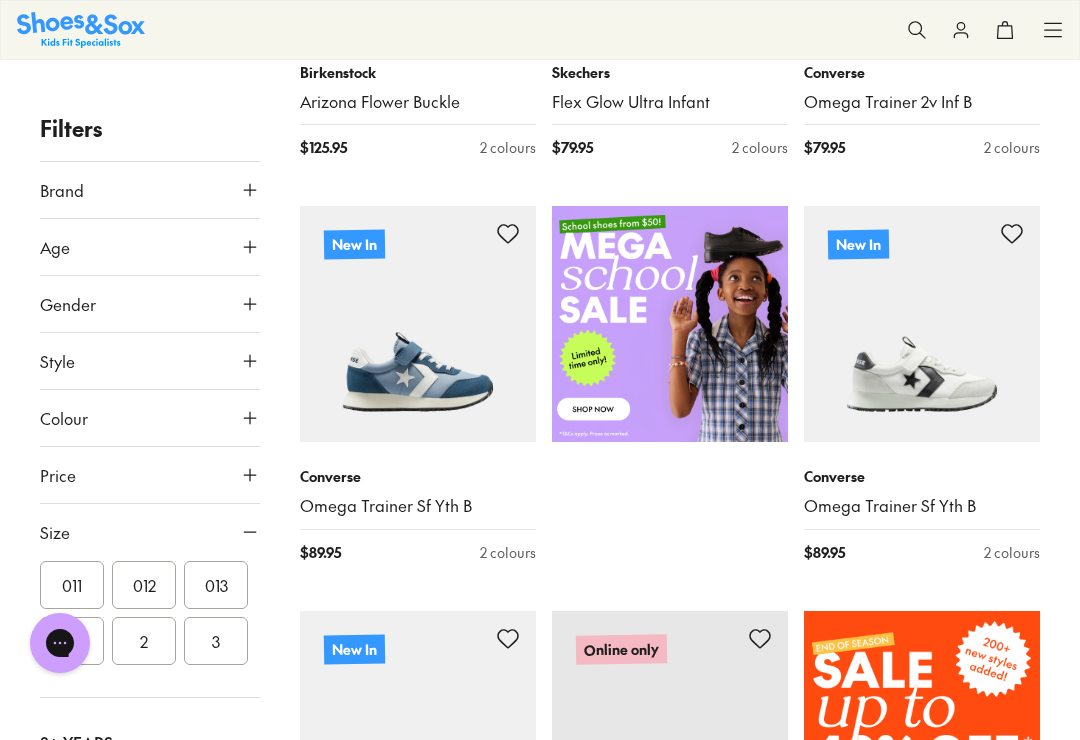 click on "012" at bounding box center [144, 585] 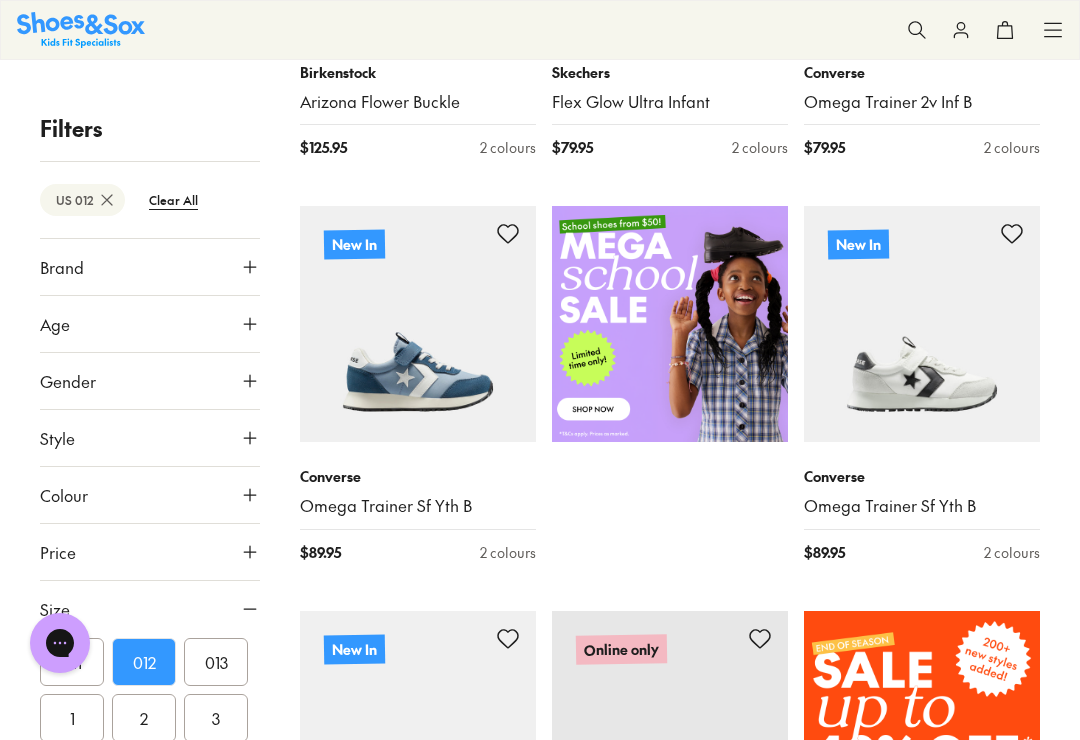 scroll, scrollTop: 214, scrollLeft: 0, axis: vertical 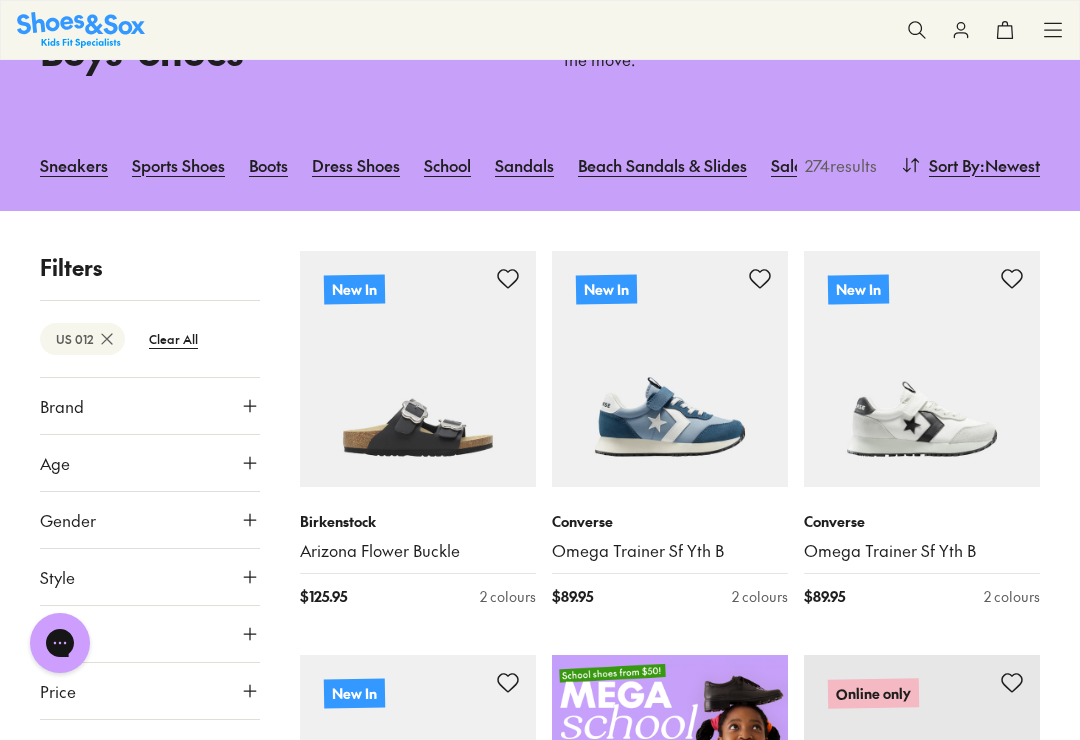 click 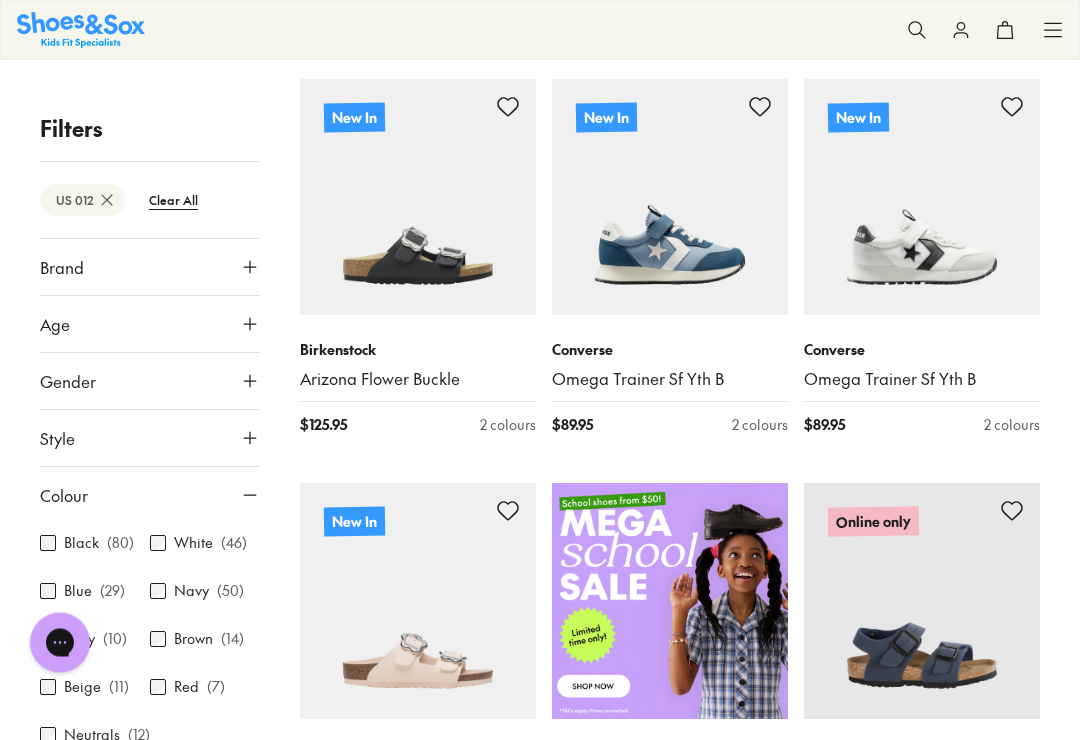 scroll, scrollTop: 387, scrollLeft: 0, axis: vertical 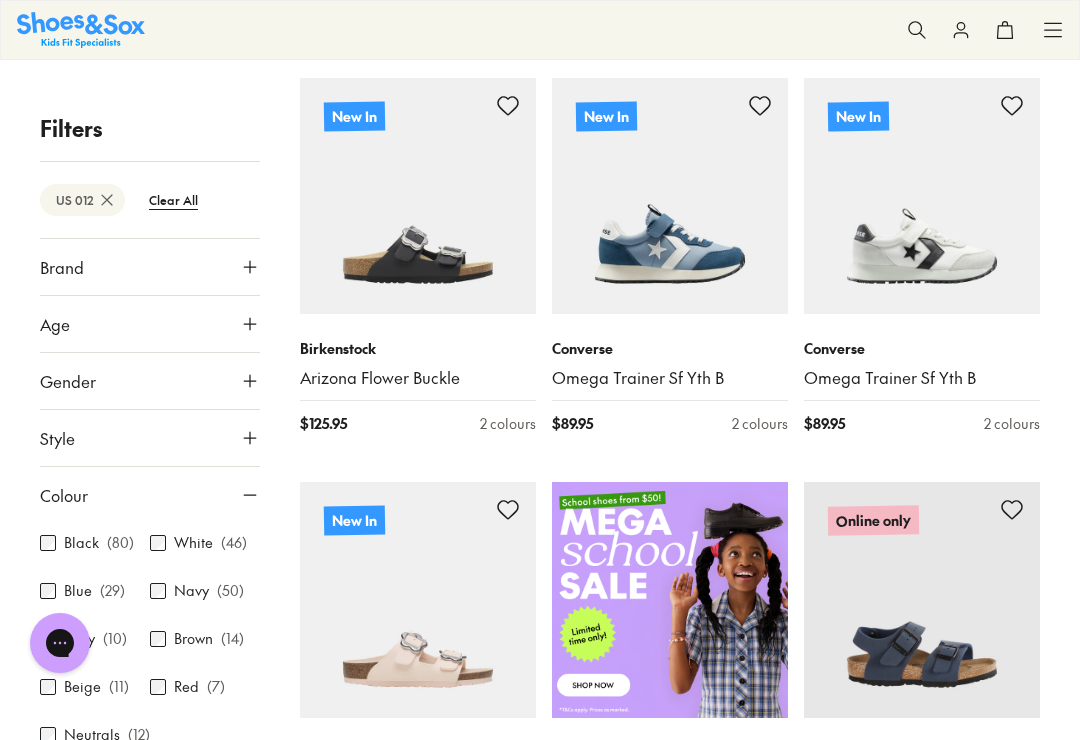click on "( 46 )" at bounding box center [234, 543] 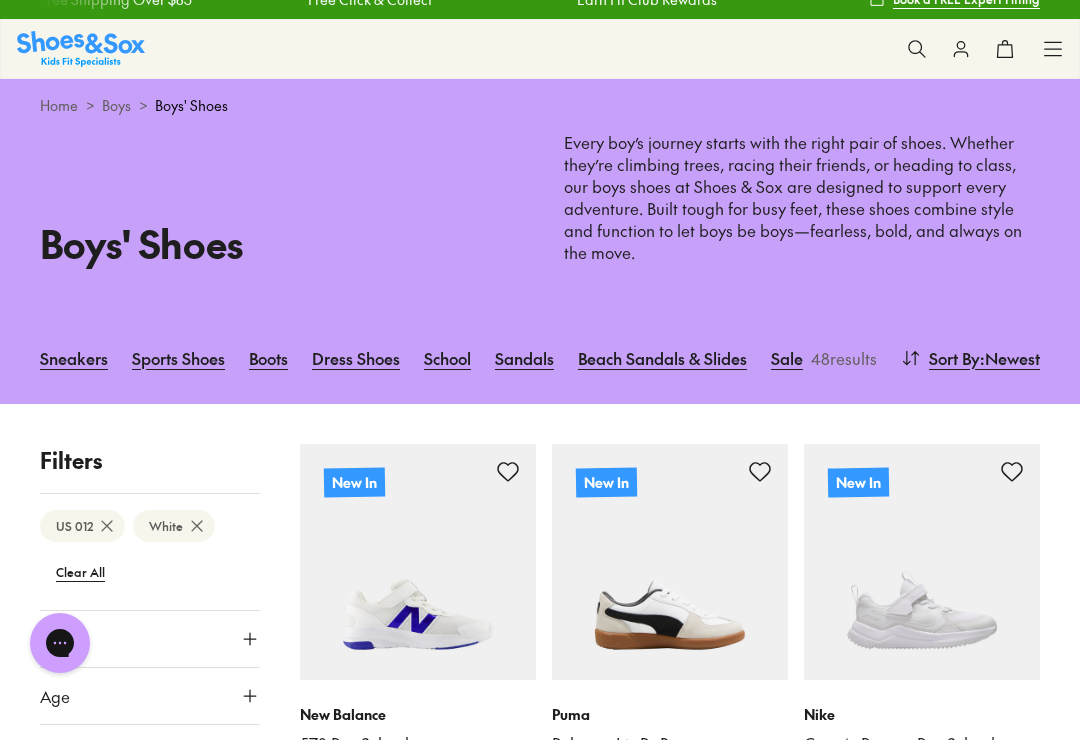 scroll, scrollTop: 2, scrollLeft: 0, axis: vertical 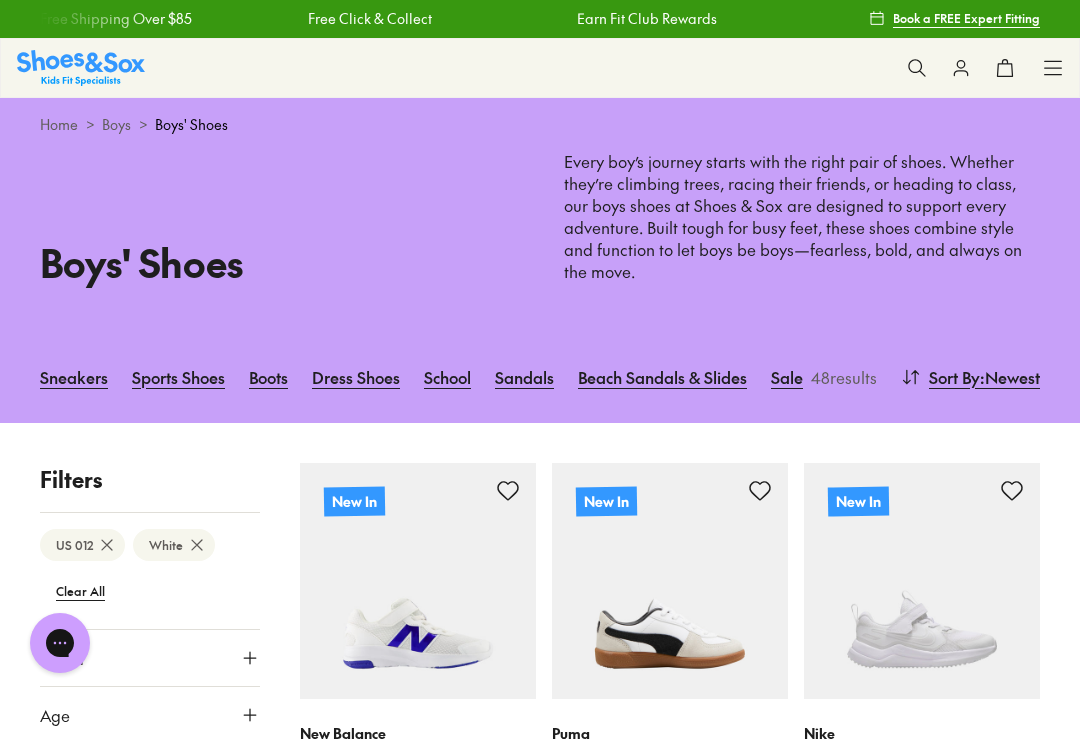 click on ":  Newest" at bounding box center [1010, 377] 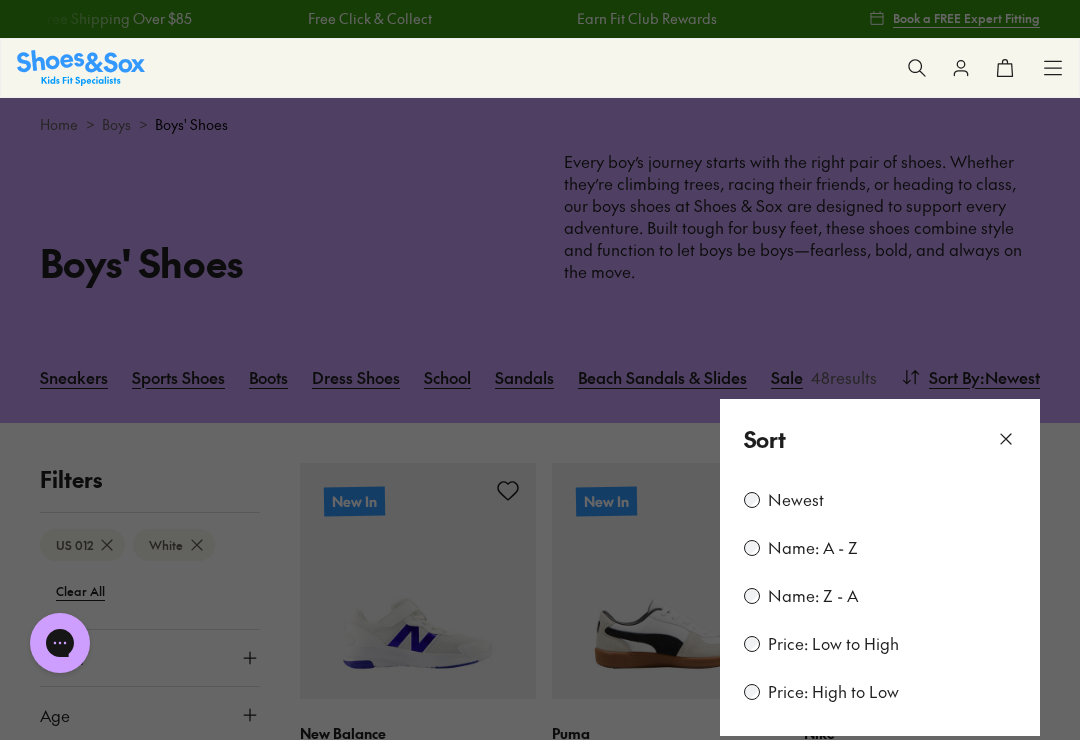 click on "Price: Low to High" at bounding box center [833, 644] 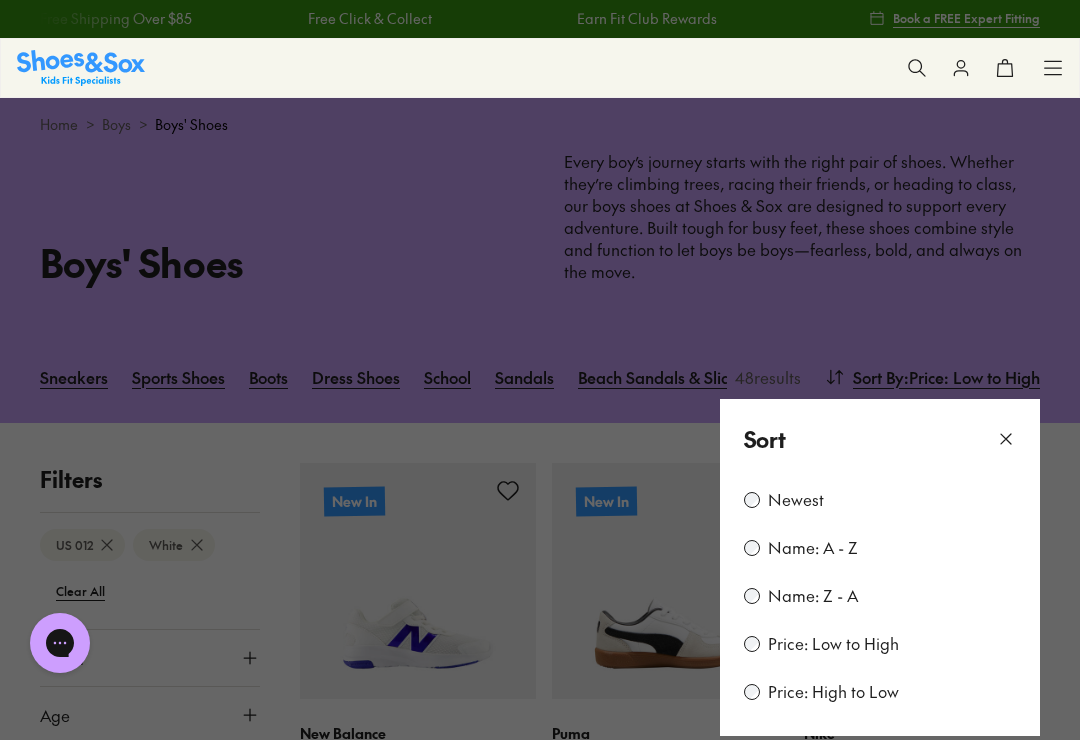 scroll, scrollTop: 187, scrollLeft: 0, axis: vertical 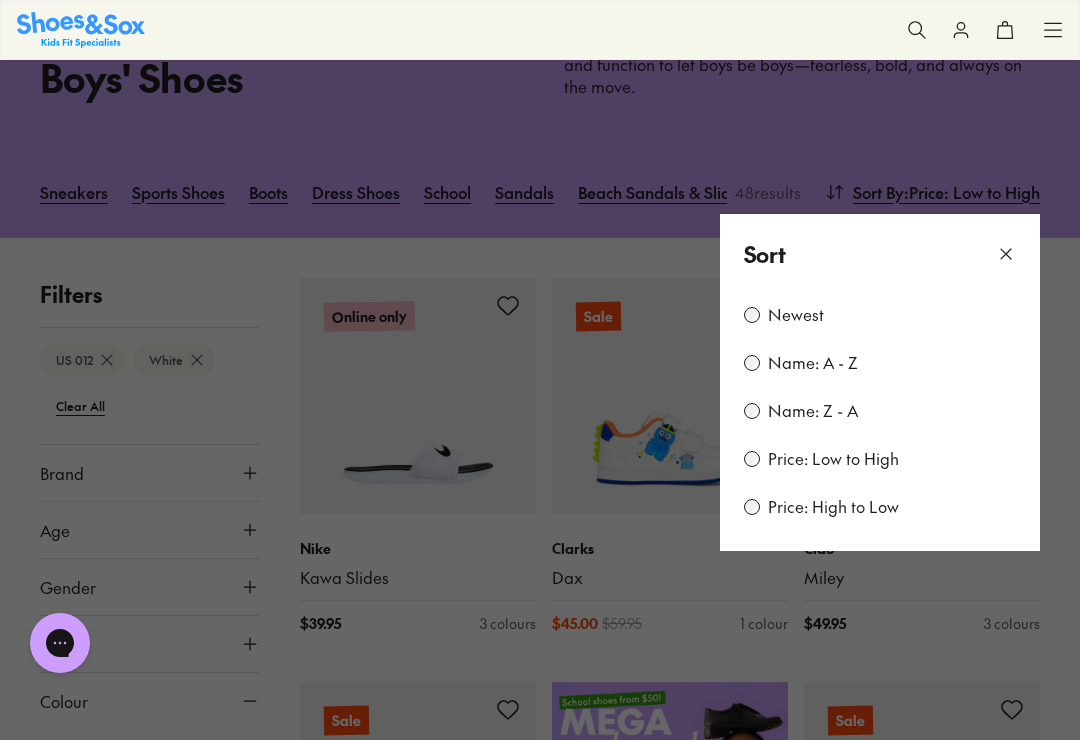 click 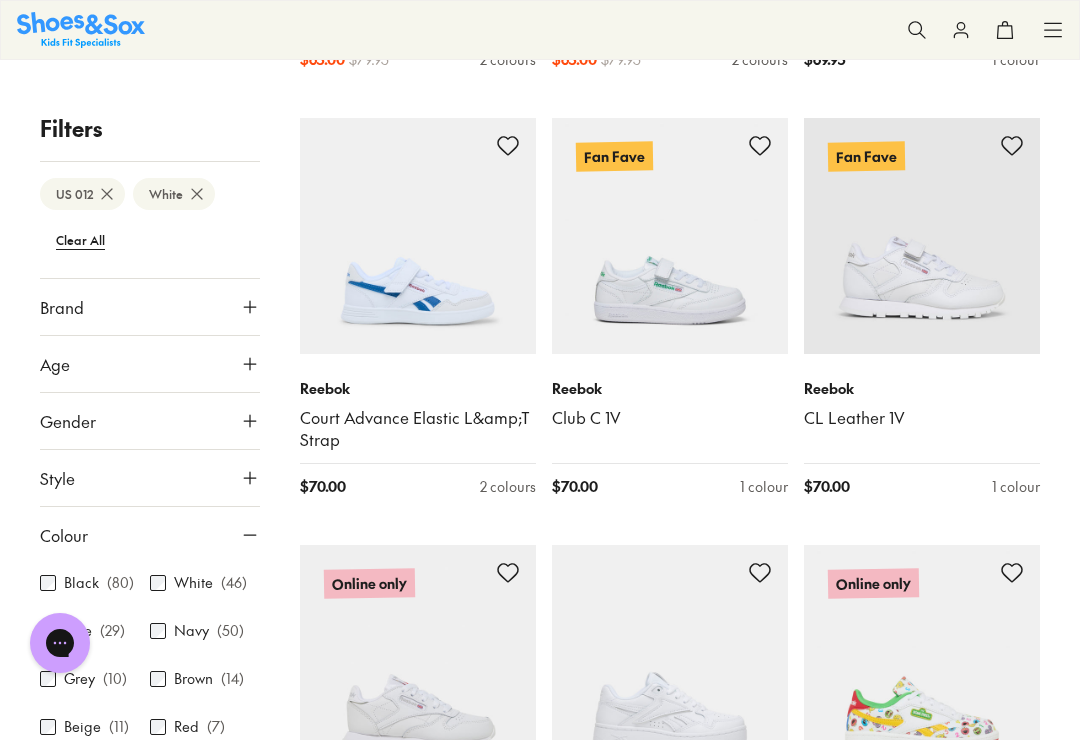 scroll, scrollTop: 2416, scrollLeft: 0, axis: vertical 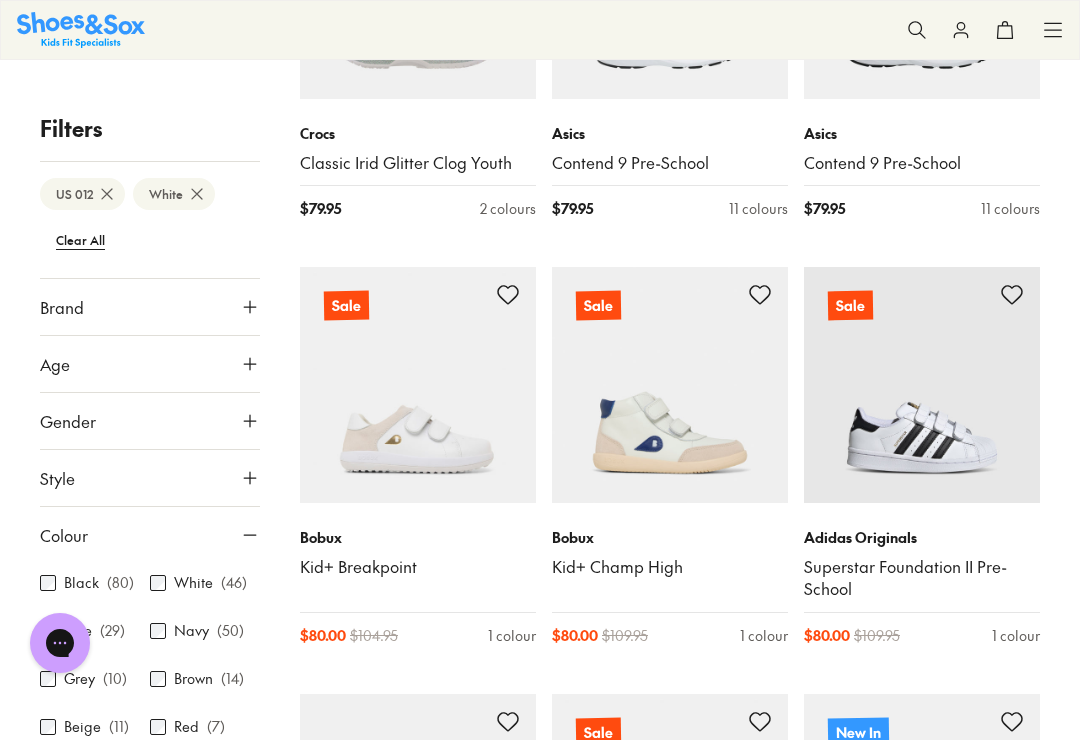 click on "Superstar Foundation II Pre-School" at bounding box center [922, 578] 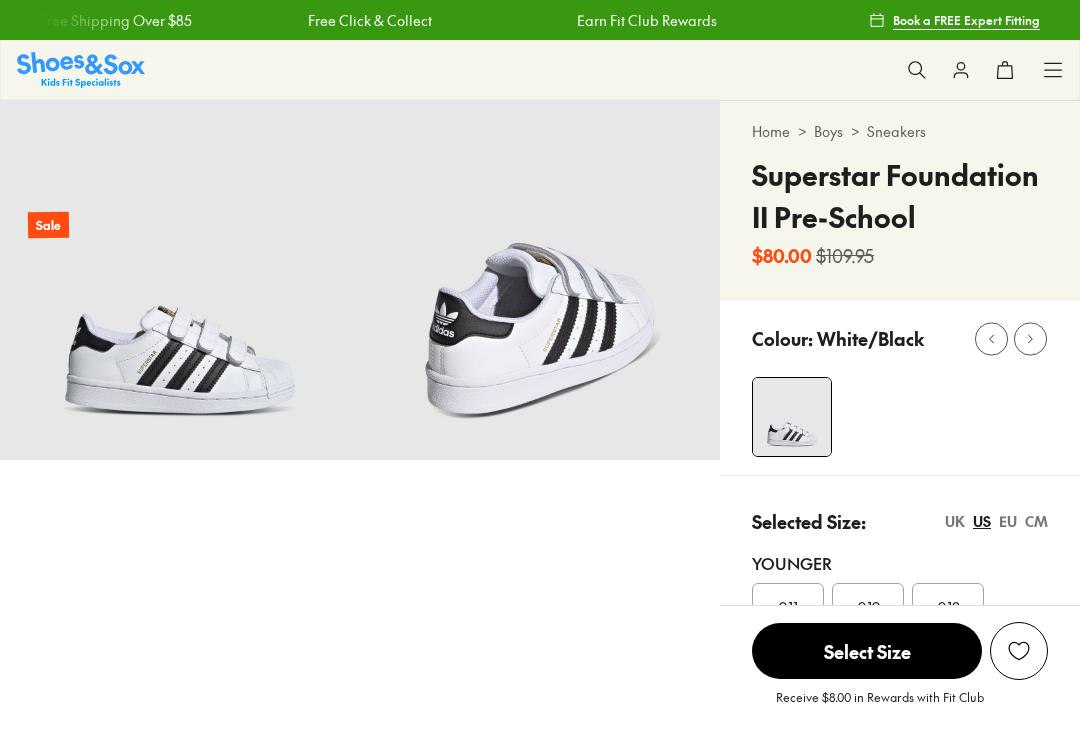 scroll, scrollTop: 0, scrollLeft: 0, axis: both 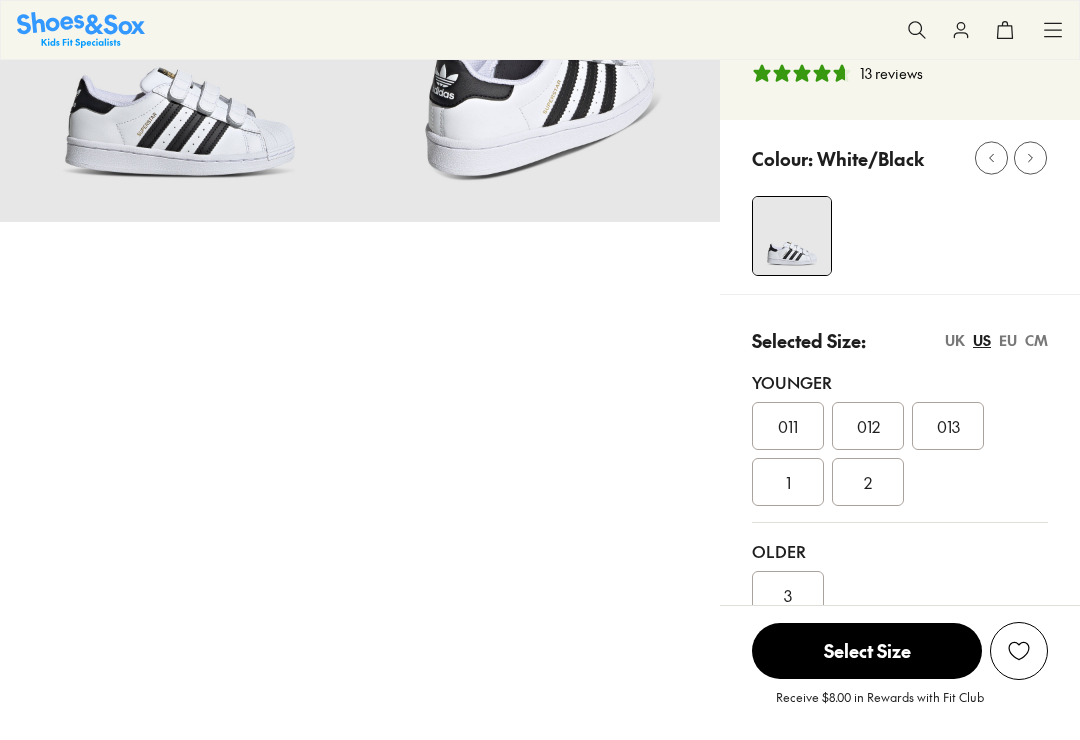 select on "*" 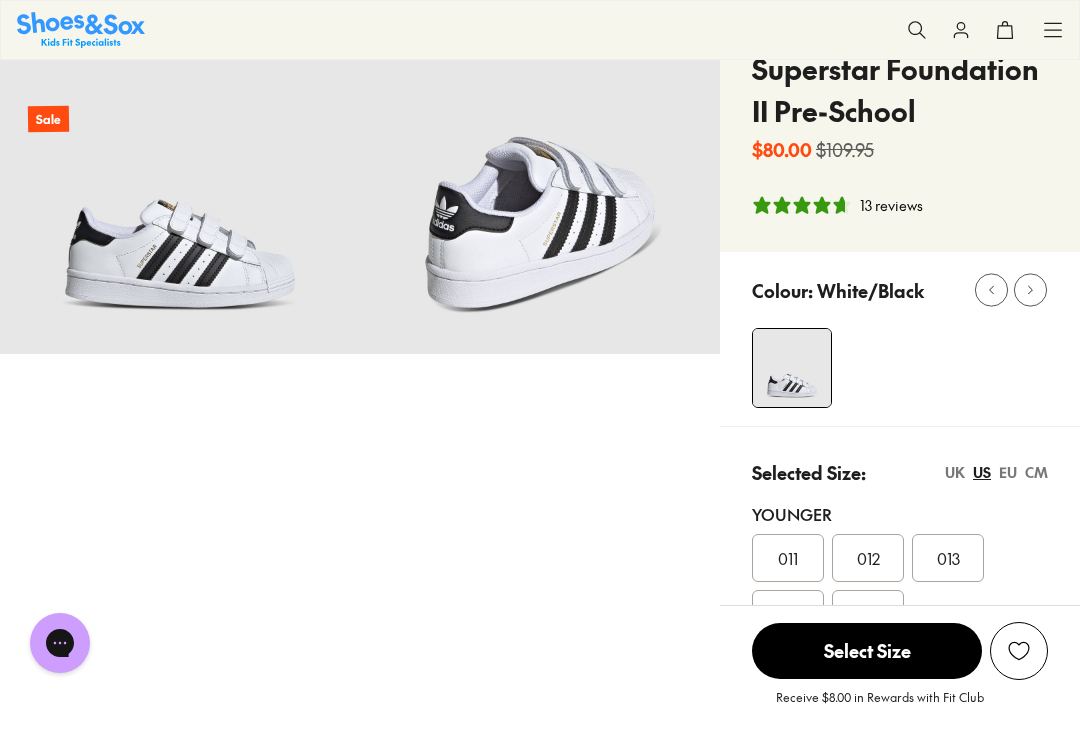 scroll, scrollTop: 105, scrollLeft: 0, axis: vertical 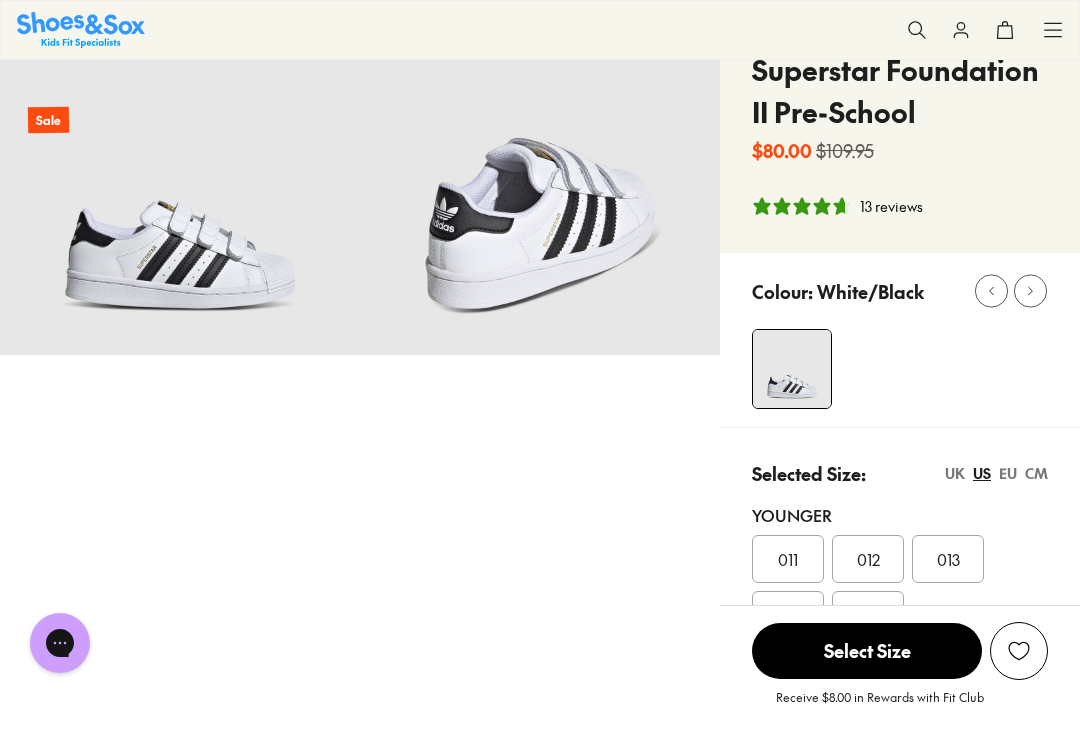 click on "012" at bounding box center [868, 559] 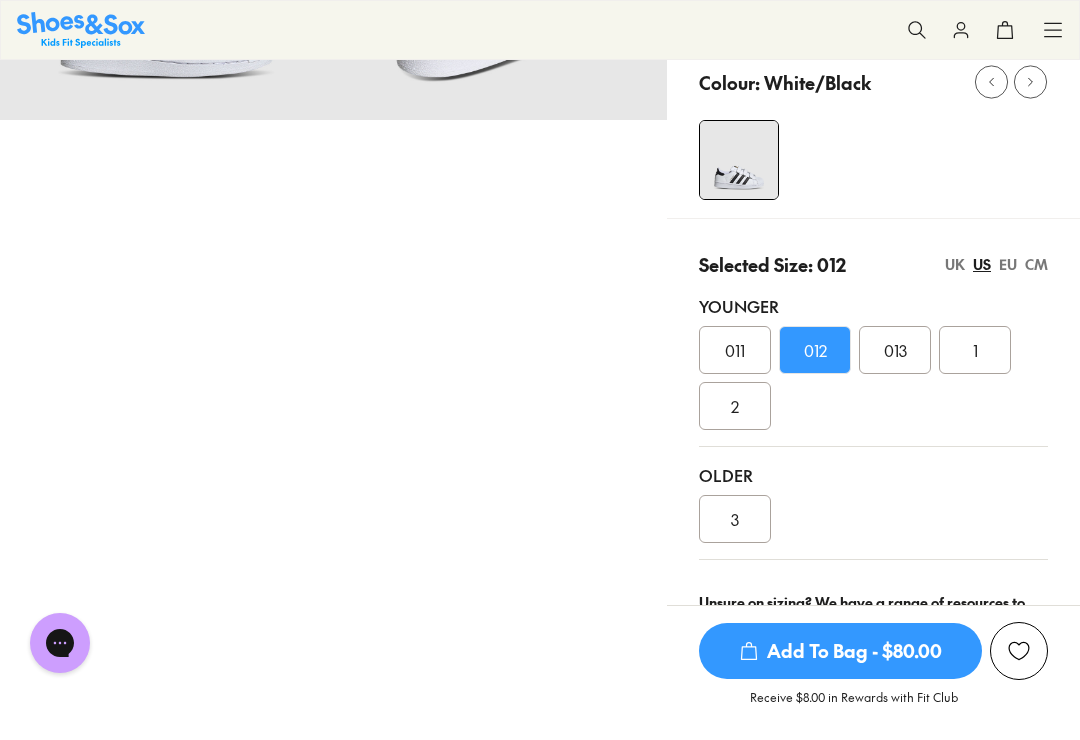 scroll, scrollTop: 0, scrollLeft: 0, axis: both 